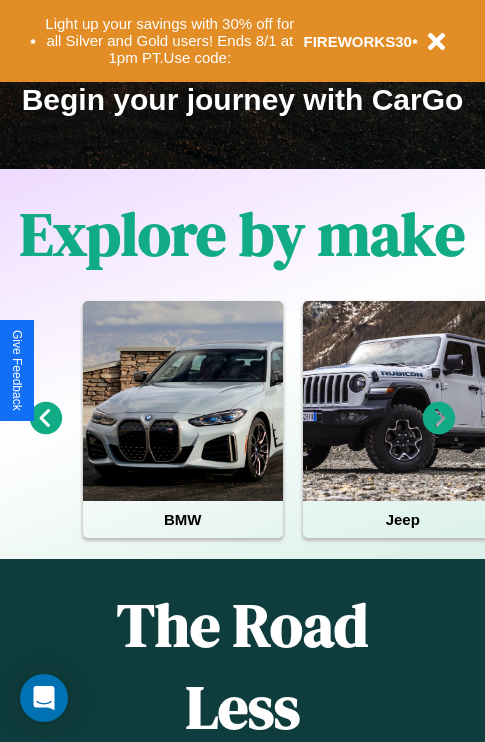 scroll, scrollTop: 308, scrollLeft: 0, axis: vertical 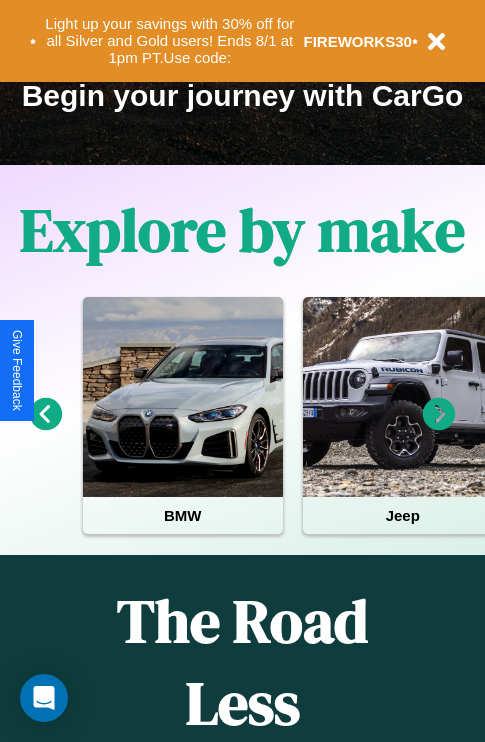 click 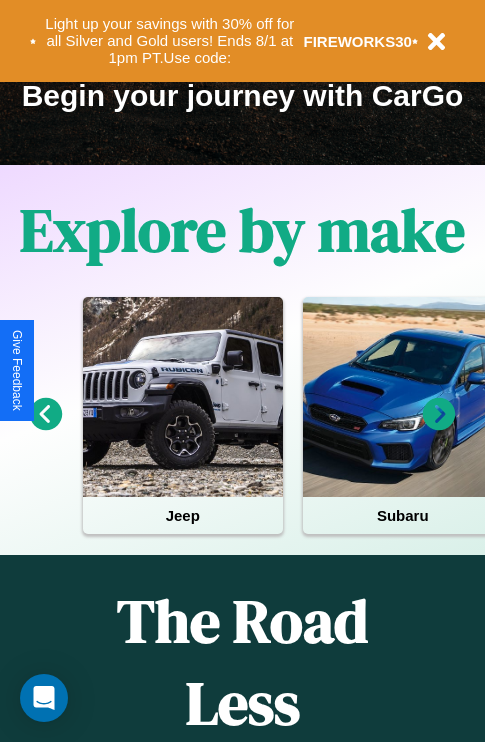 click 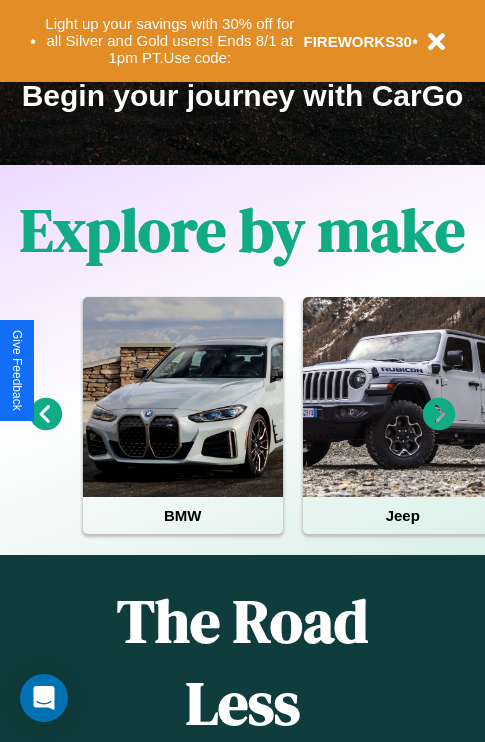 click 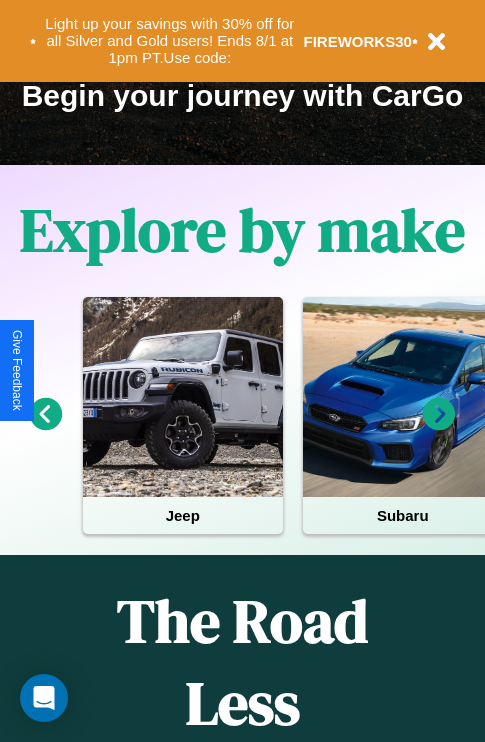 click 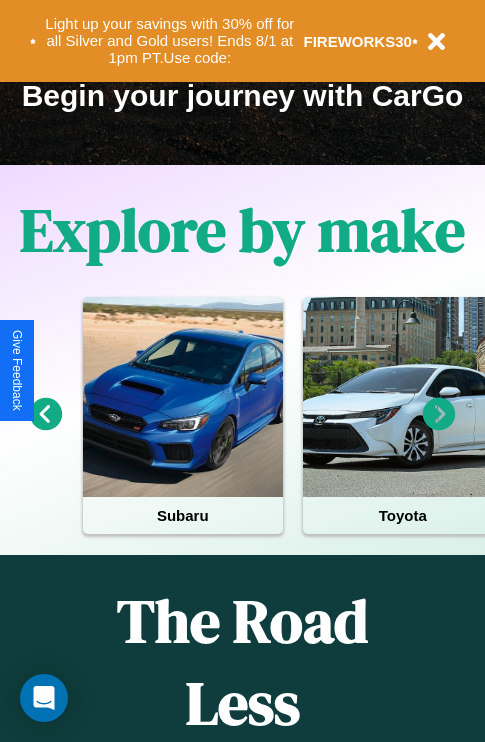 click 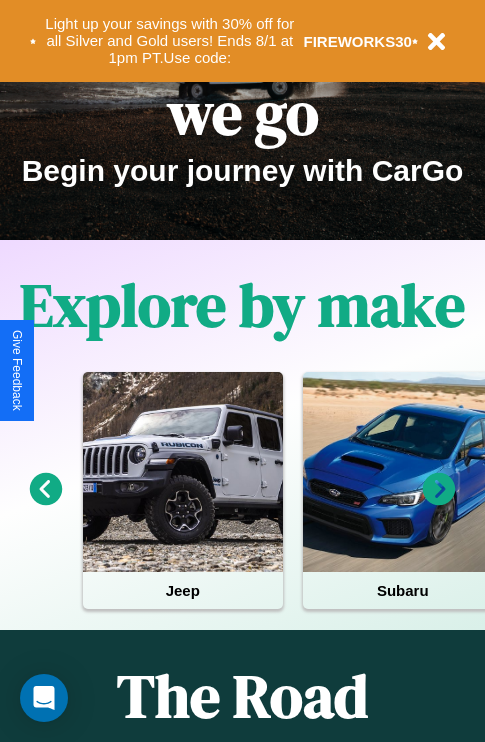 scroll, scrollTop: 0, scrollLeft: 0, axis: both 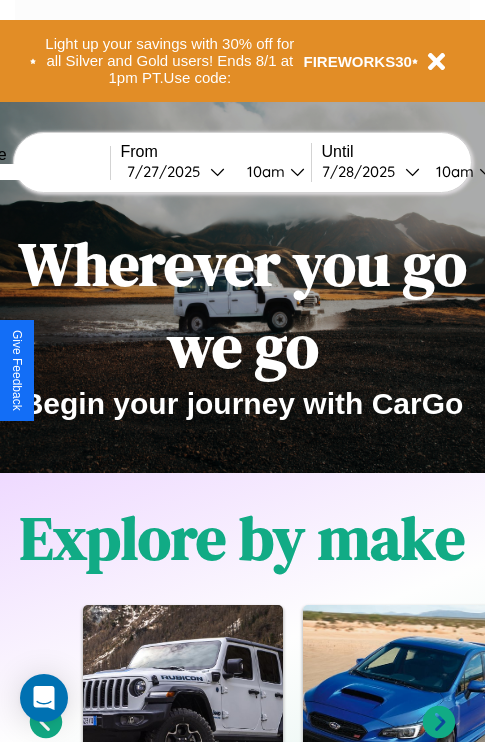 click at bounding box center [35, 172] 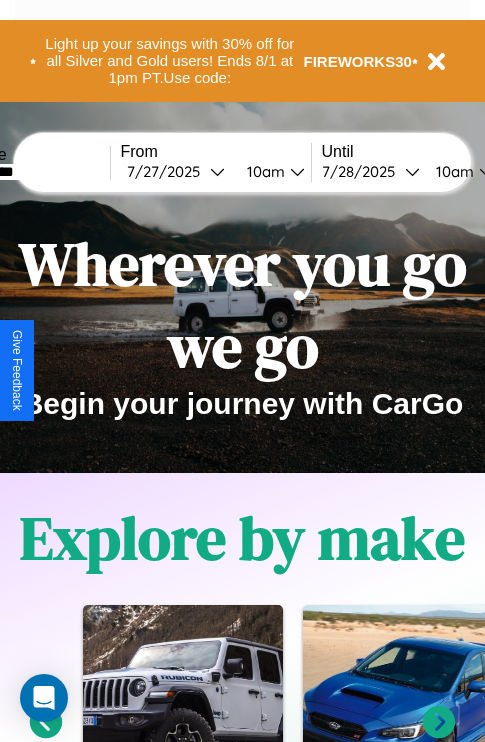 type on "*********" 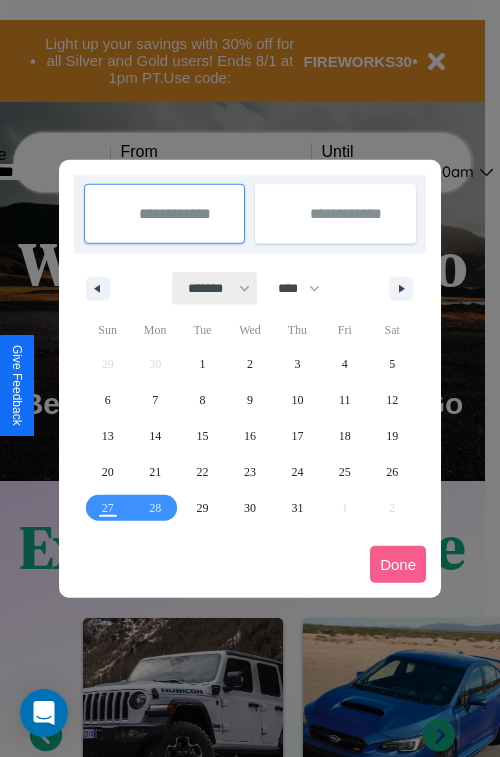 click on "******* ******** ***** ***** *** **** **** ****** ********* ******* ******** ********" at bounding box center (215, 288) 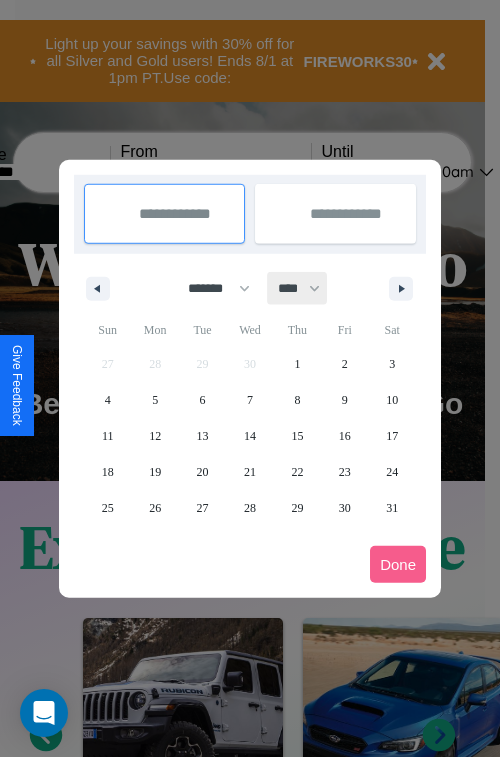 click on "**** **** **** **** **** **** **** **** **** **** **** **** **** **** **** **** **** **** **** **** **** **** **** **** **** **** **** **** **** **** **** **** **** **** **** **** **** **** **** **** **** **** **** **** **** **** **** **** **** **** **** **** **** **** **** **** **** **** **** **** **** **** **** **** **** **** **** **** **** **** **** **** **** **** **** **** **** **** **** **** **** **** **** **** **** **** **** **** **** **** **** **** **** **** **** **** **** **** **** **** **** **** **** **** **** **** **** **** **** **** **** **** **** **** **** **** **** **** **** **** ****" at bounding box center (298, 288) 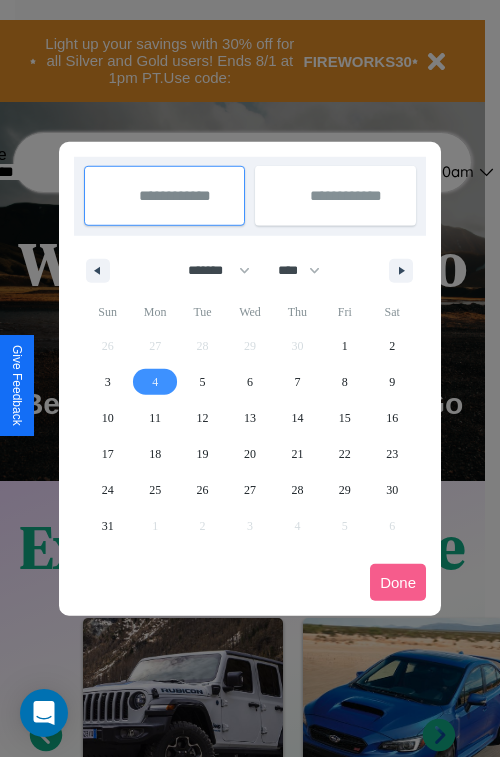 click on "4" at bounding box center (155, 382) 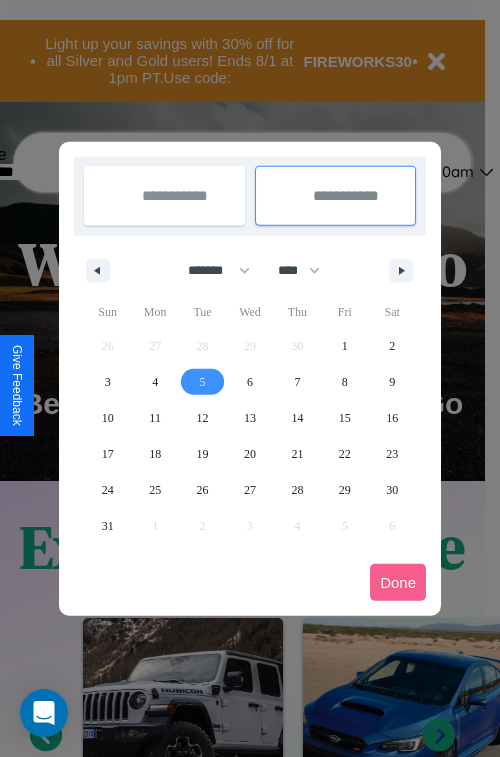 click on "5" at bounding box center (203, 382) 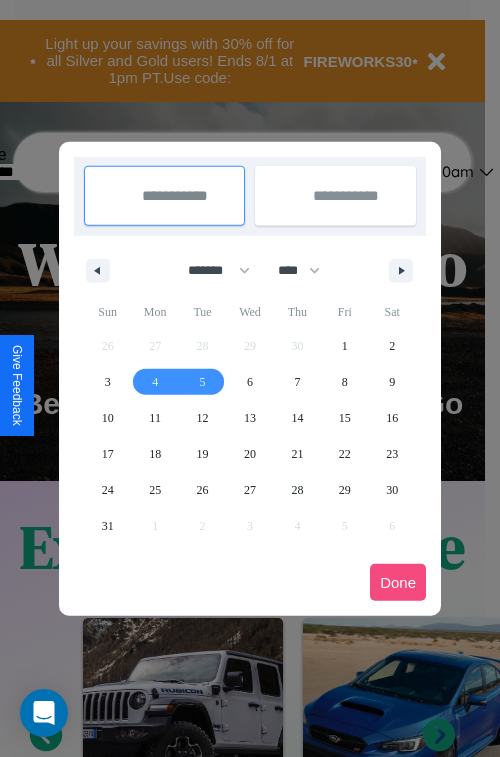 click on "Done" at bounding box center [398, 582] 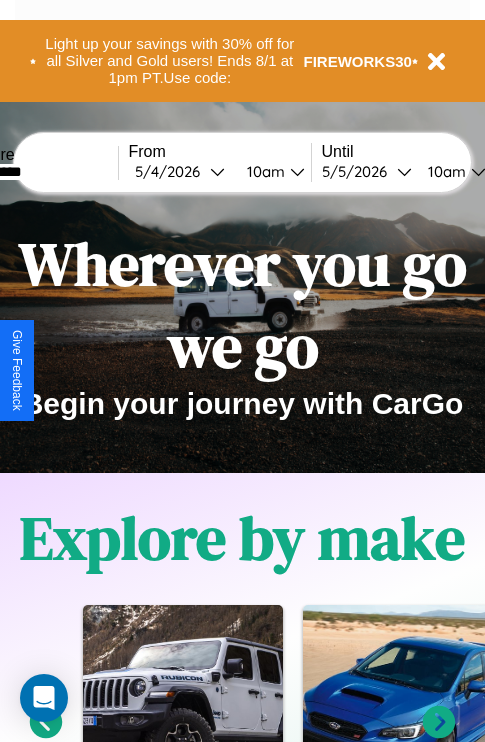 scroll, scrollTop: 0, scrollLeft: 68, axis: horizontal 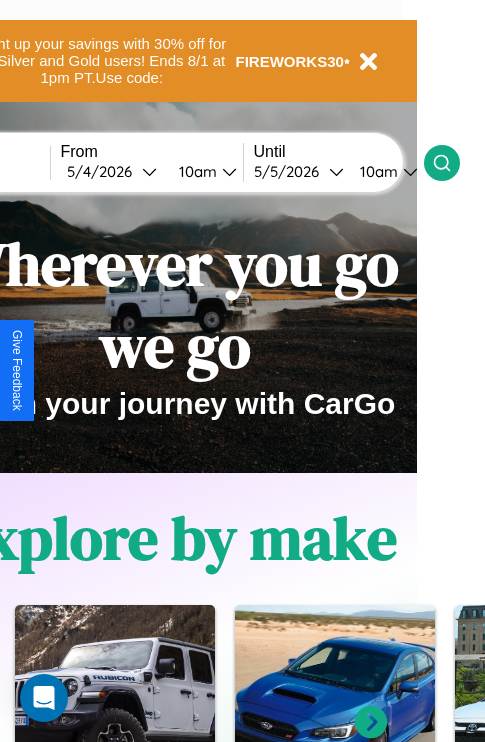click 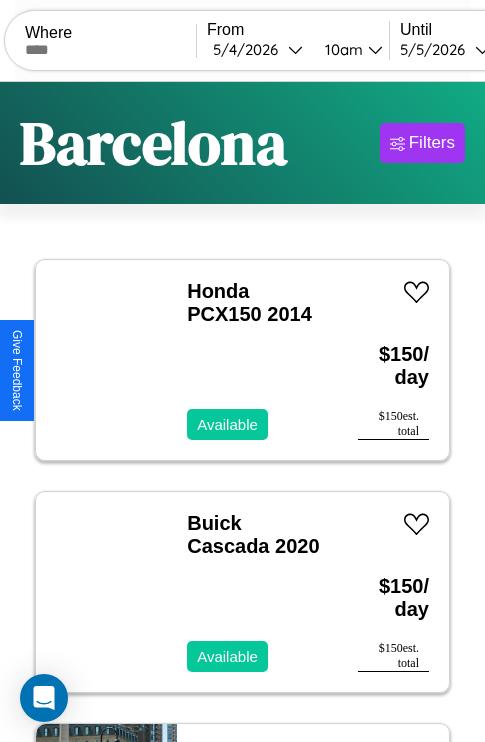 scroll, scrollTop: 95, scrollLeft: 0, axis: vertical 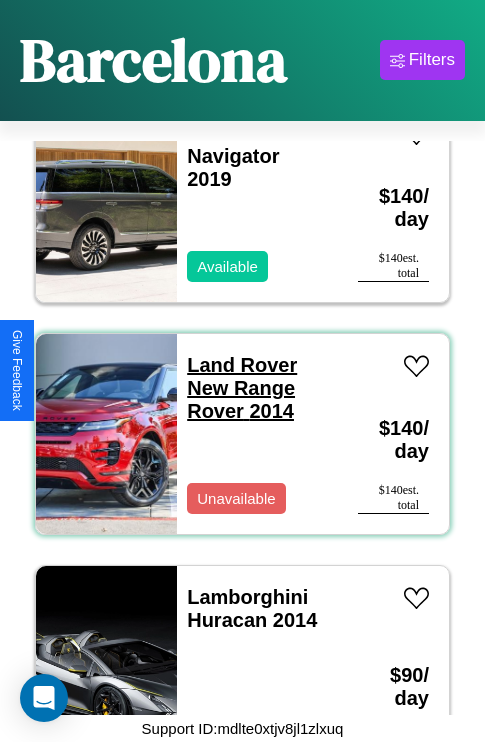click on "Land Rover   New Range Rover   2014" at bounding box center [242, 388] 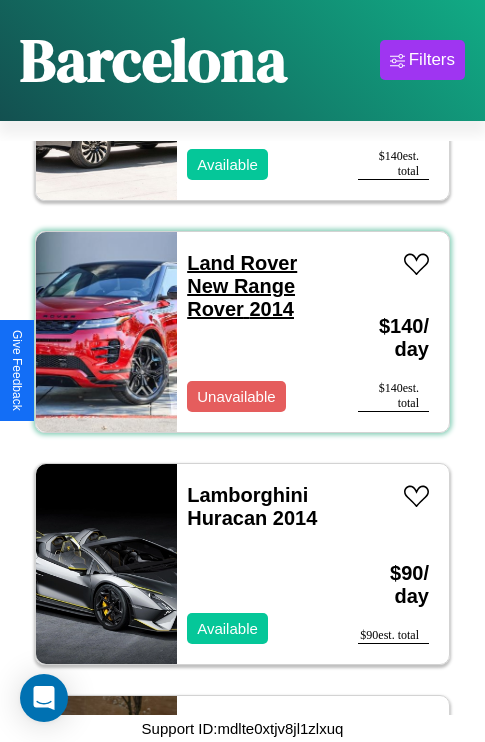 scroll, scrollTop: 2627, scrollLeft: 0, axis: vertical 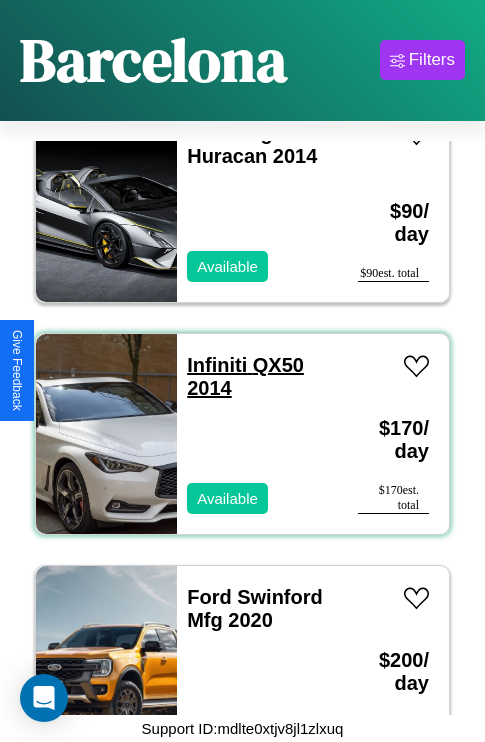 click on "Infiniti   QX50   2014" at bounding box center [245, 376] 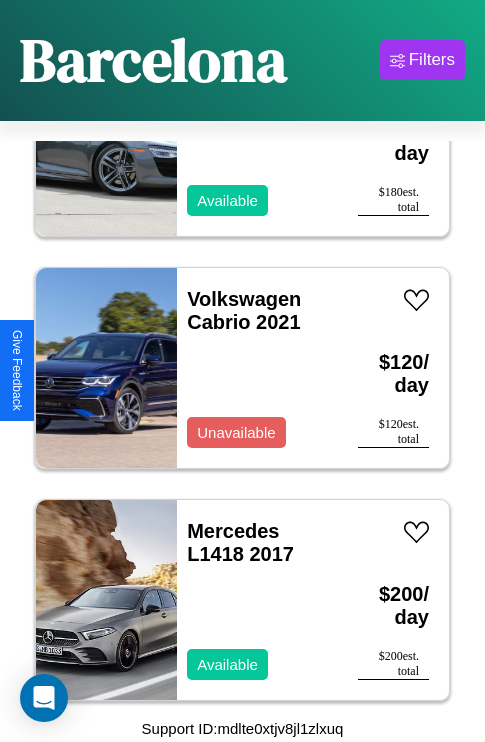 scroll, scrollTop: 4790, scrollLeft: 0, axis: vertical 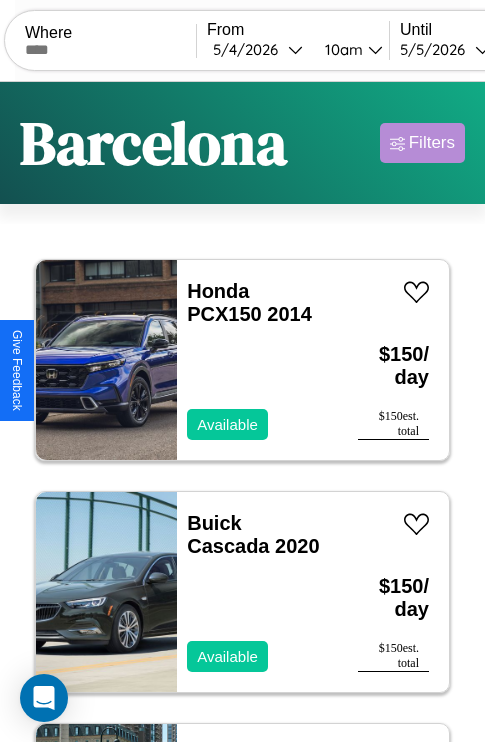 click on "Filters" at bounding box center (432, 143) 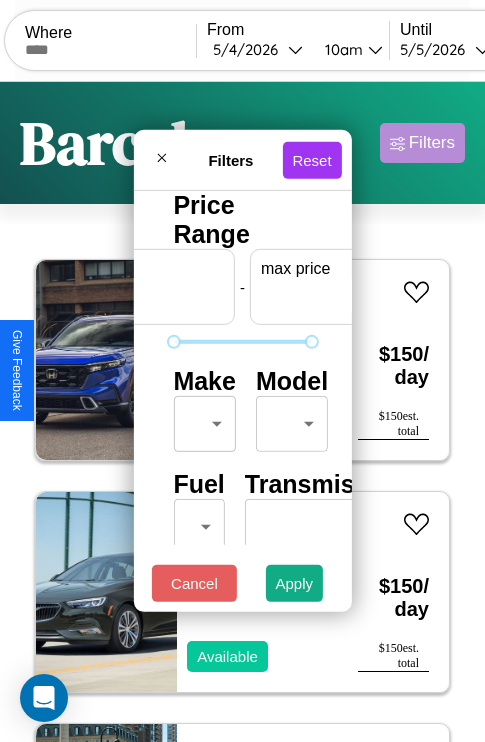 scroll, scrollTop: 0, scrollLeft: 124, axis: horizontal 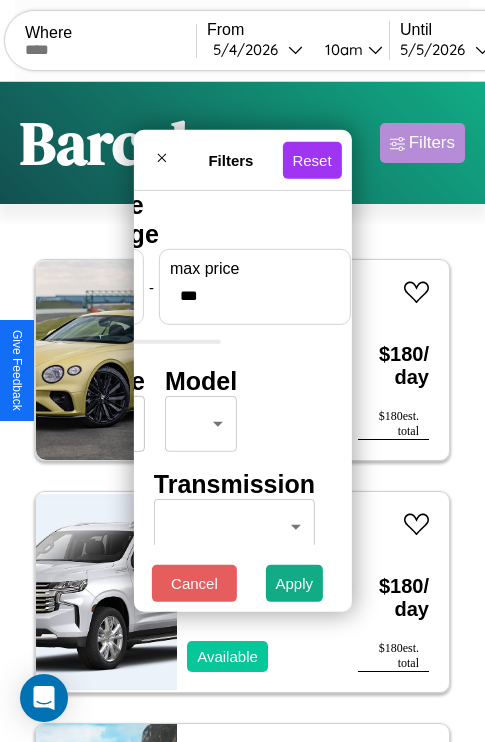 type on "***" 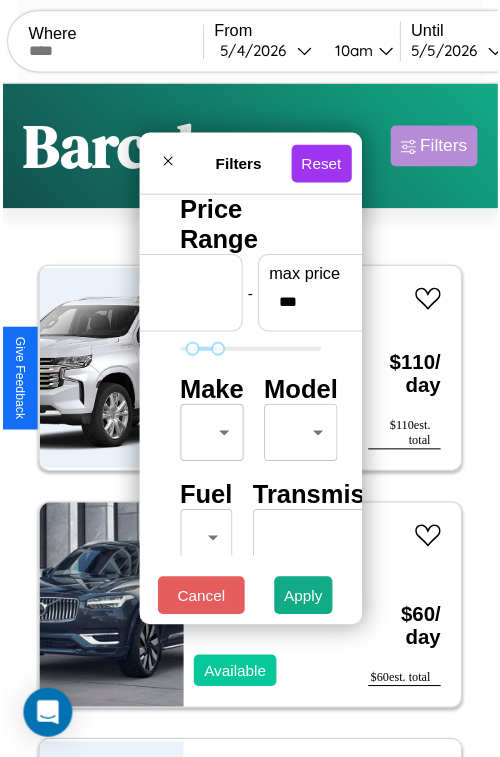 scroll, scrollTop: 59, scrollLeft: 0, axis: vertical 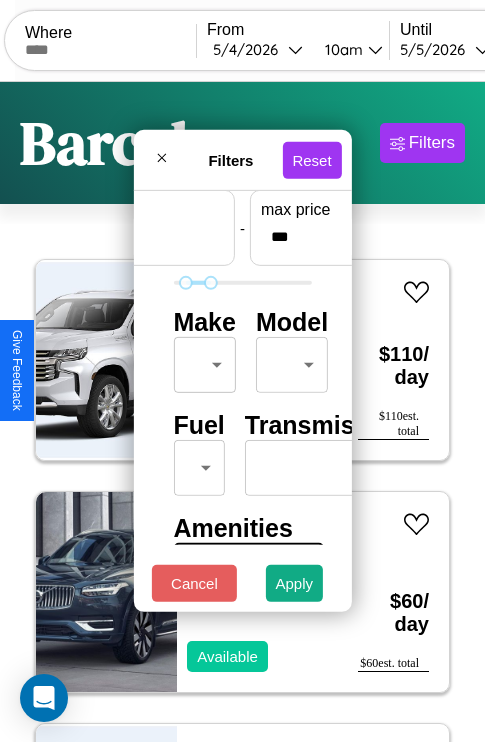 type on "**" 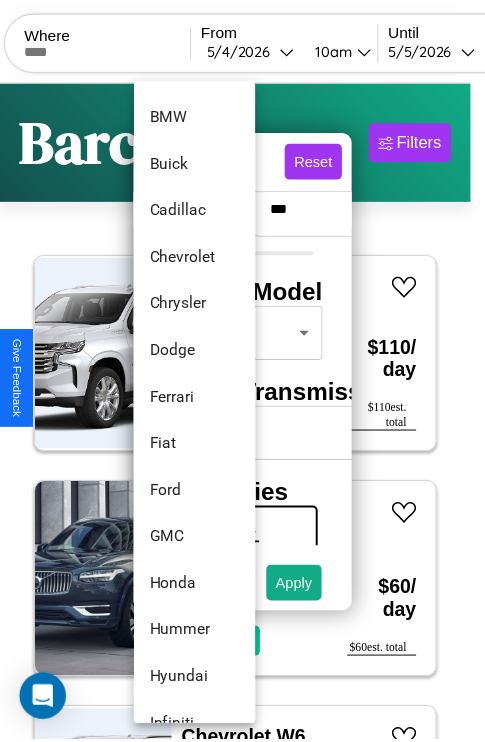 scroll, scrollTop: 518, scrollLeft: 0, axis: vertical 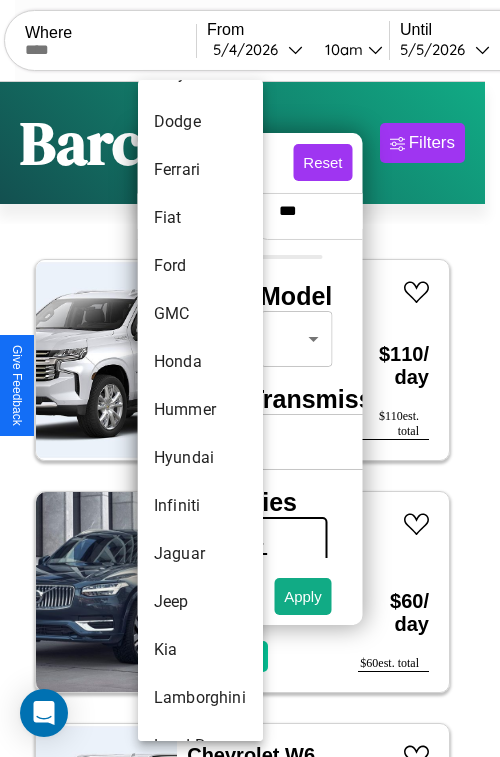 click on "Hummer" at bounding box center [200, 410] 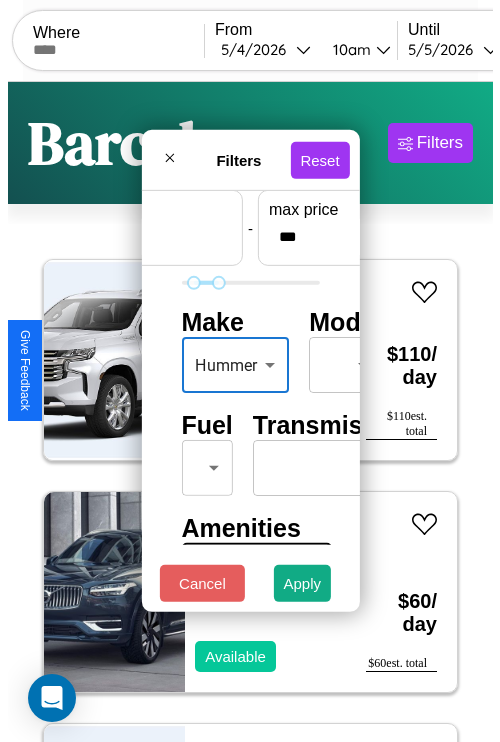 scroll, scrollTop: 59, scrollLeft: 31, axis: both 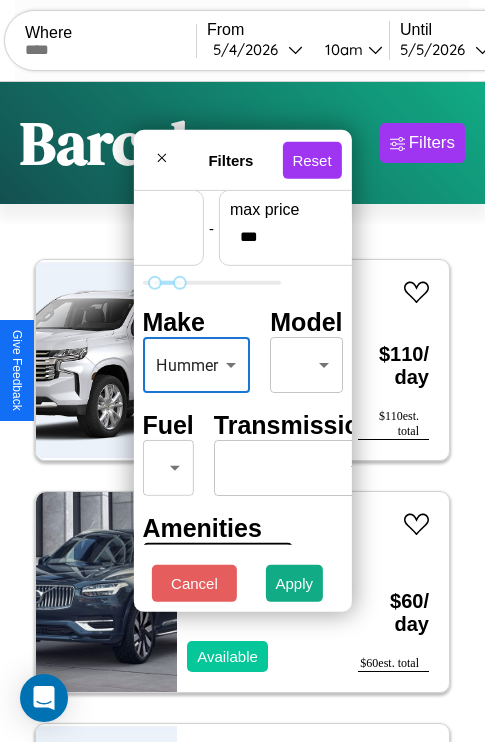 click on "CarGo Where From 5 / 4 / 2026 10am Until 5 / 5 / 2026 10am Become a Host Login Sign Up Barcelona Filters 23  cars in this area These cars can be picked up in this city. Chevrolet   Lumina APV   2020 Unavailable $ 110  / day $ 110  est. total Volvo   Cab Behind Engine   2014 Available $ 60  / day $ 60  est. total Chevrolet   W6   2024 Available $ 120  / day $ 120  est. total Toyota   Cressida   2019 Available $ 90  / day $ 90  est. total Land Rover   New Range Rover   2014 Available $ 140  / day $ 140  est. total Audi   A6 allroad   2019 Available $ 180  / day $ 180  est. total Audi   SQ5   2021 Available $ 60  / day $ 60  est. total Bentley   Mulsanne   2019 Available $ 180  / day $ 180  est. total Chevrolet   Lumina   2022 Available $ 180  / day $ 180  est. total Fiat   124 Spider   2017 Unavailable $ 60  / day $ 60  est. total Chevrolet   Equinox   2021 Available $ 180  / day $ 180  est. total Lincoln   Navigator   2019 Available $ 140  / day $ 140  est. total Subaru   Standard   2021 Available $ 130  / day" at bounding box center [242, 412] 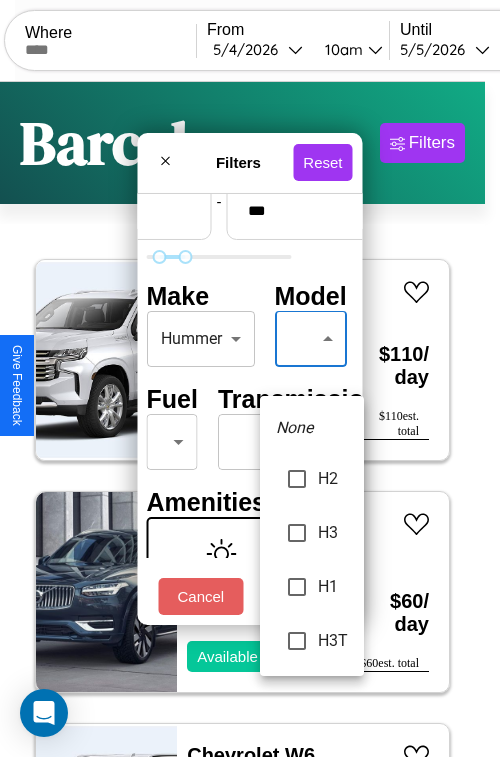 type on "***" 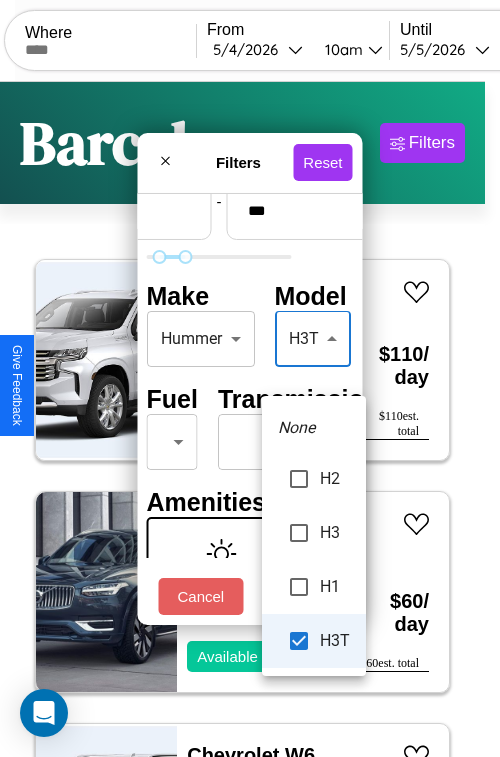 click at bounding box center (250, 378) 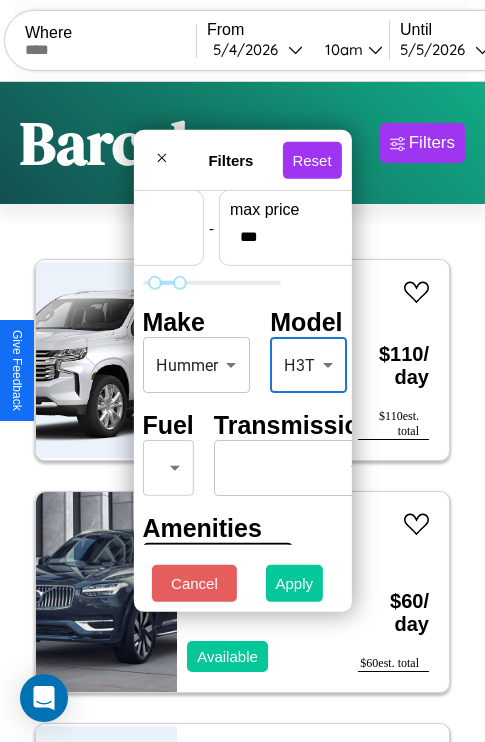 click on "Apply" at bounding box center [295, 583] 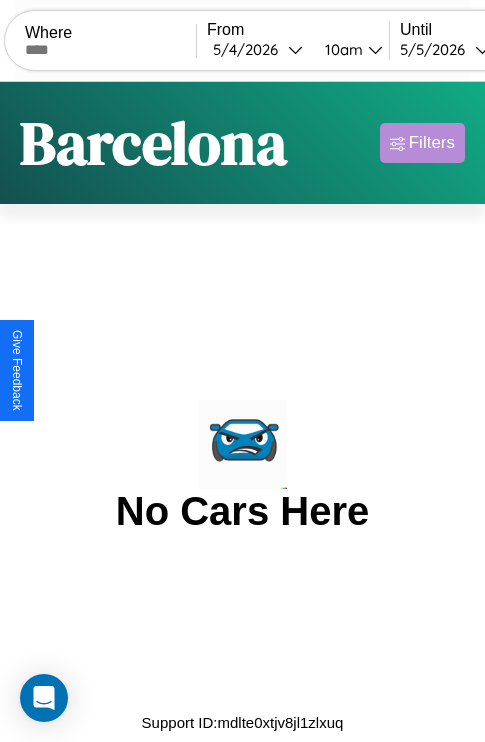click on "Filters" at bounding box center (432, 143) 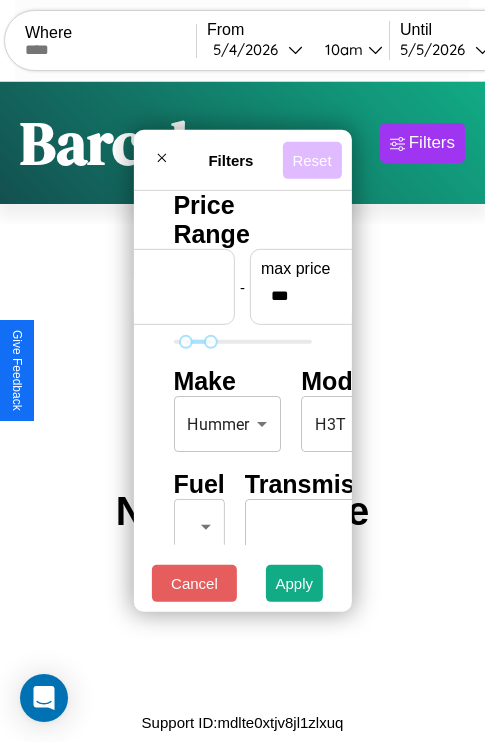 click on "Reset" at bounding box center [311, 159] 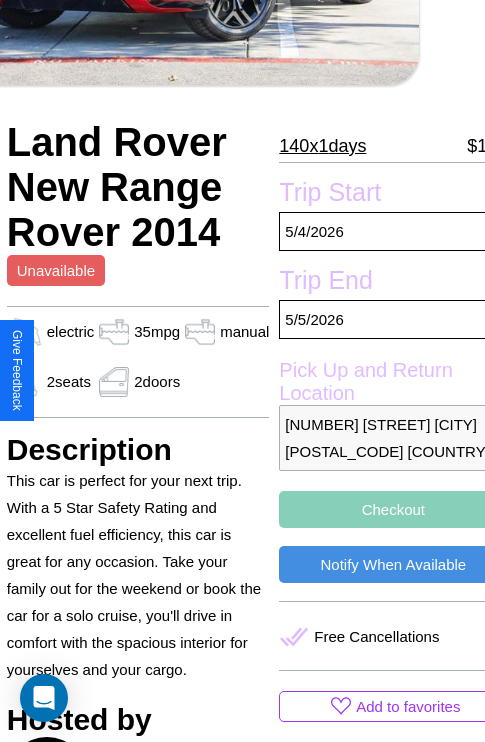 scroll, scrollTop: 387, scrollLeft: 80, axis: both 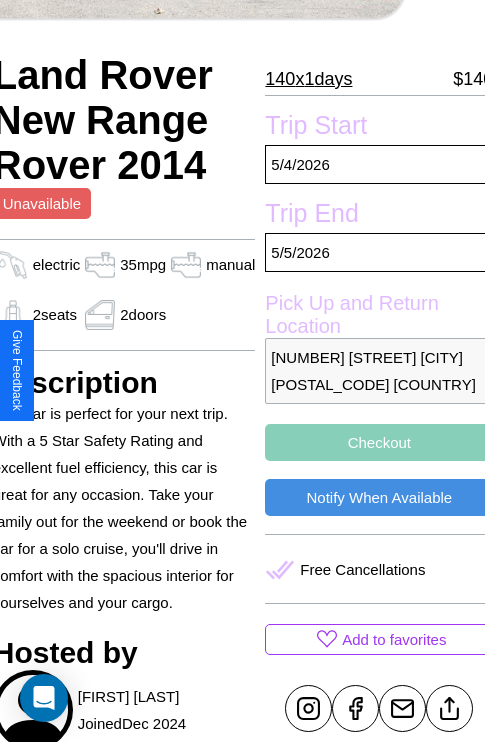 click on "307 School Street  Barcelona  47755 Spain" at bounding box center (379, 371) 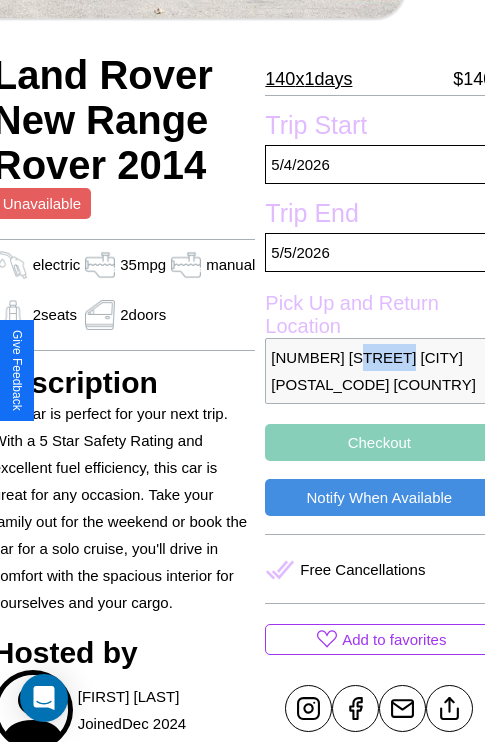 click on "307 School Street  Barcelona  47755 Spain" at bounding box center [379, 371] 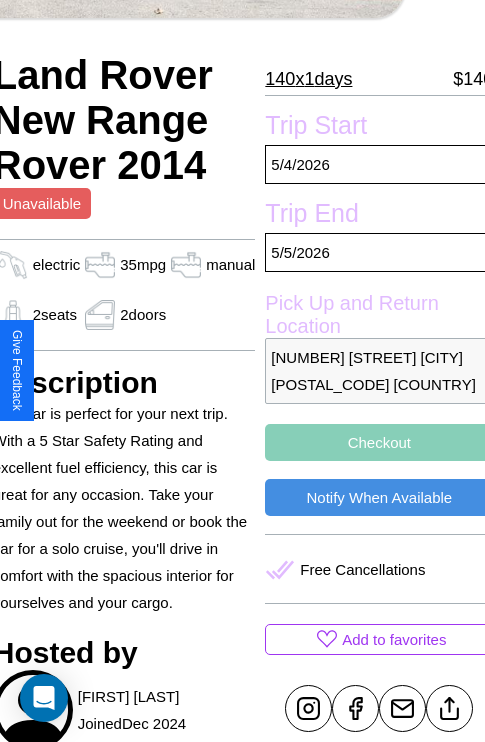 click on "307 School Street  Barcelona  47755 Spain" at bounding box center (379, 371) 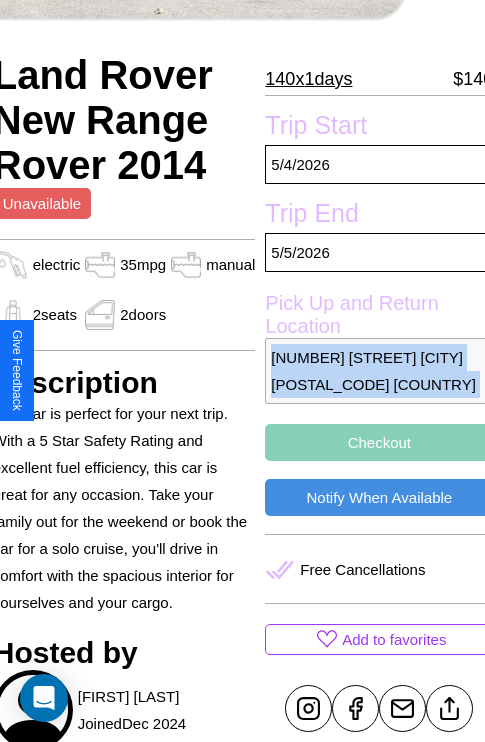 click on "307 School Street  Barcelona  47755 Spain" at bounding box center [379, 371] 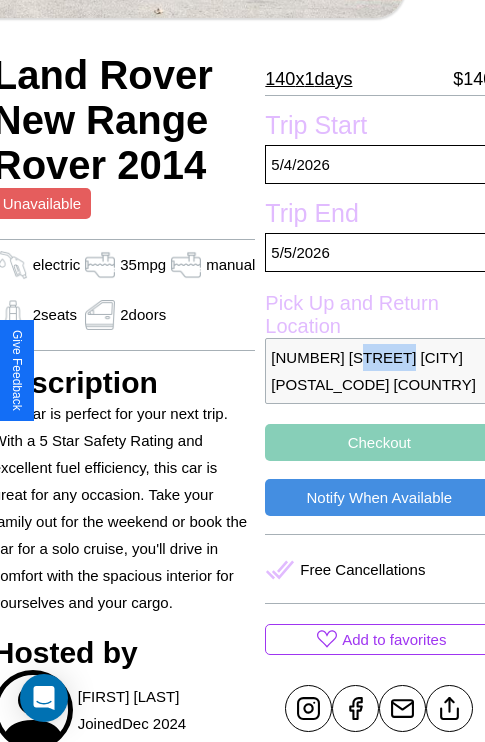 click on "307 School Street  Barcelona  47755 Spain" at bounding box center [379, 371] 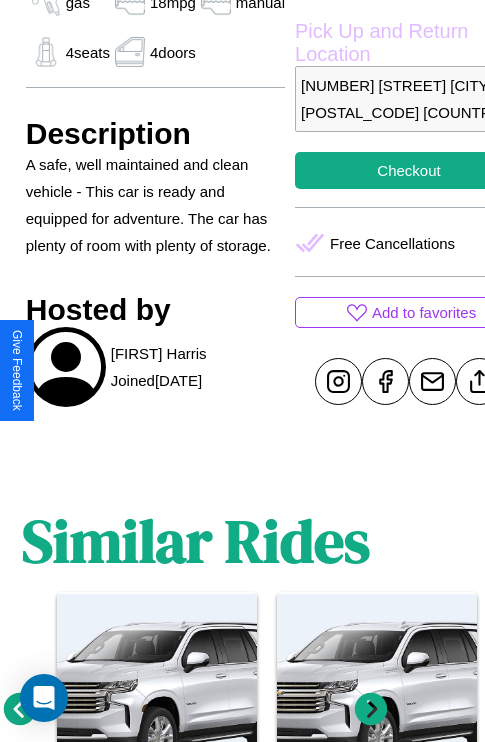 scroll, scrollTop: 619, scrollLeft: 48, axis: both 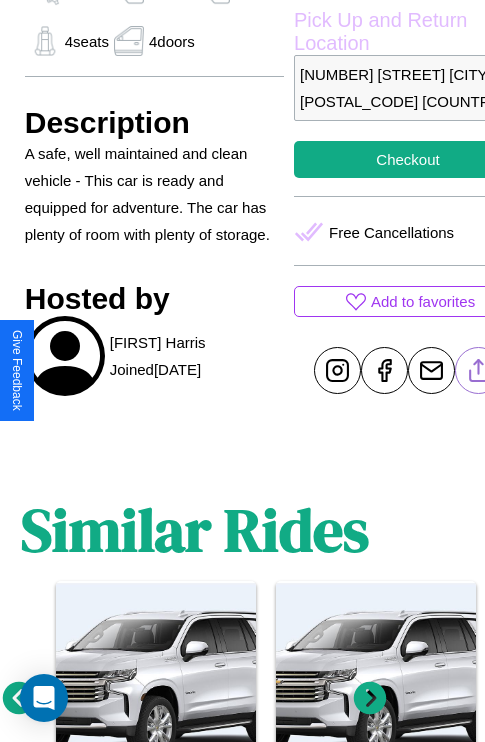 click 